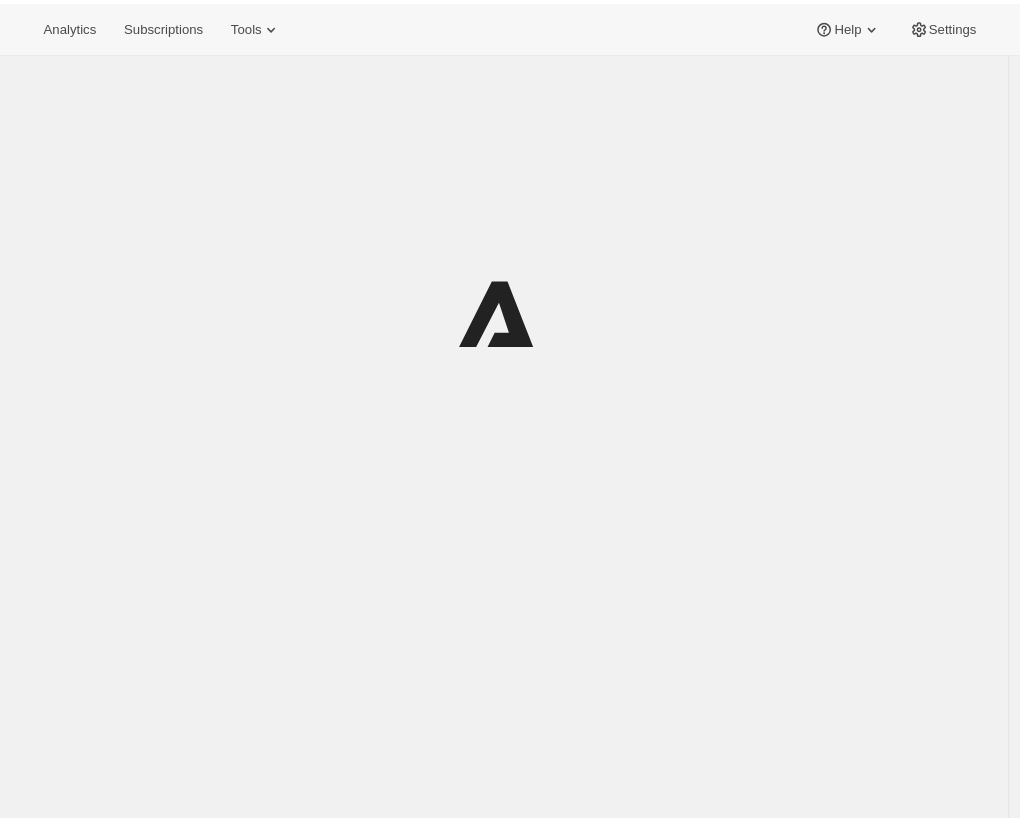 scroll, scrollTop: 0, scrollLeft: 0, axis: both 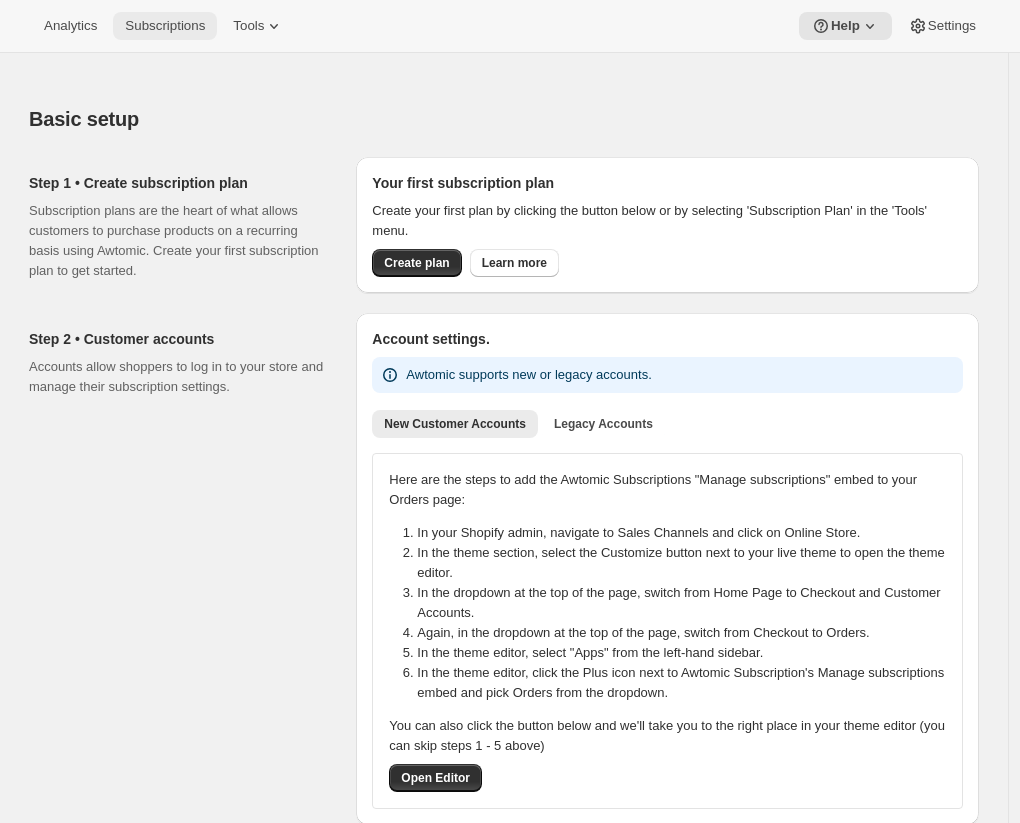 click on "Subscriptions" at bounding box center (165, 26) 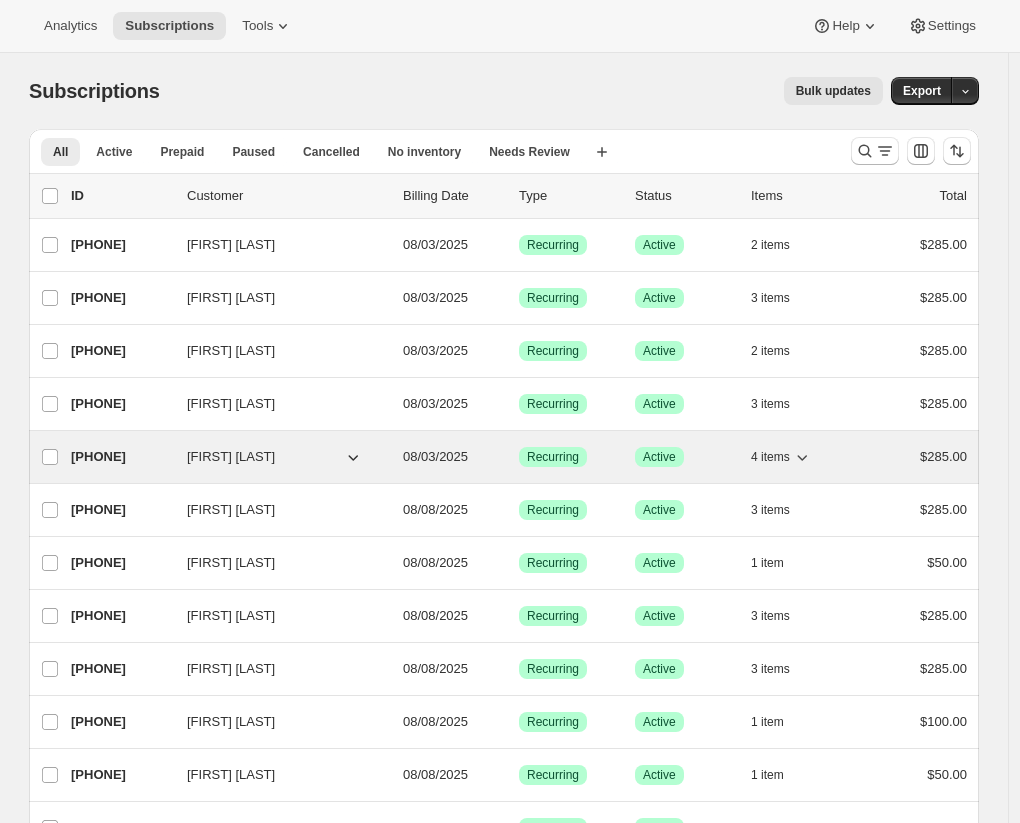 click on "[PHONE]" at bounding box center [121, 457] 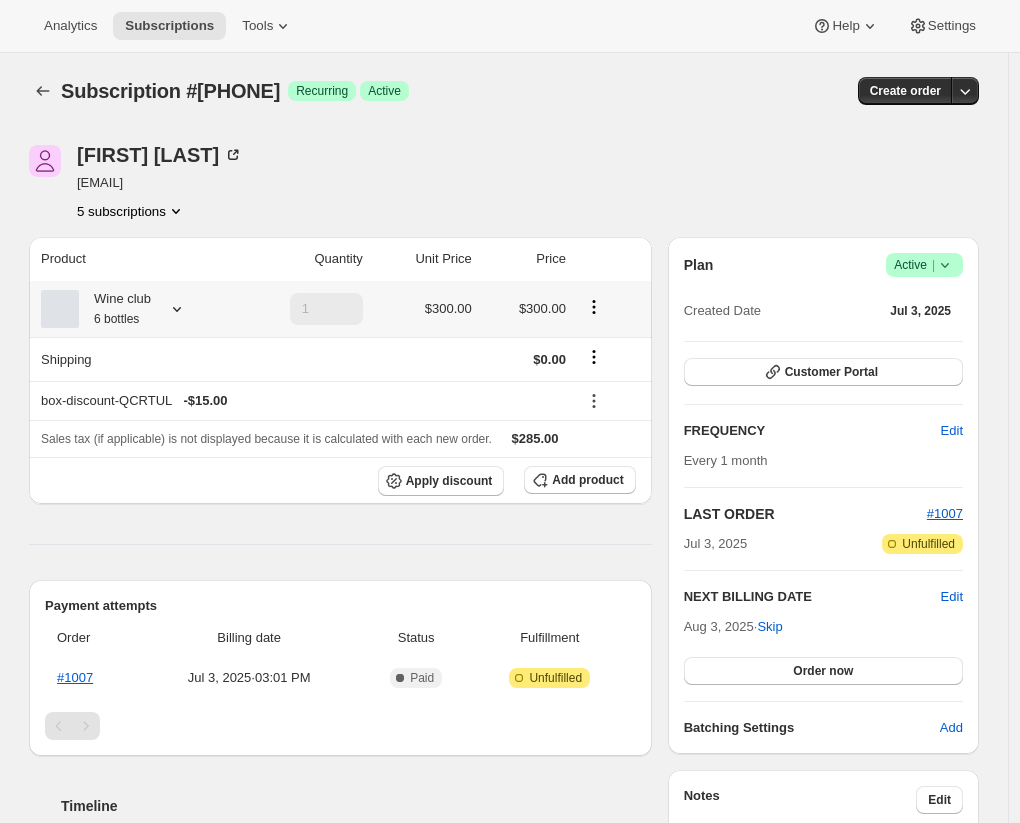 click on "Wine club 6 bottles" at bounding box center [134, 309] 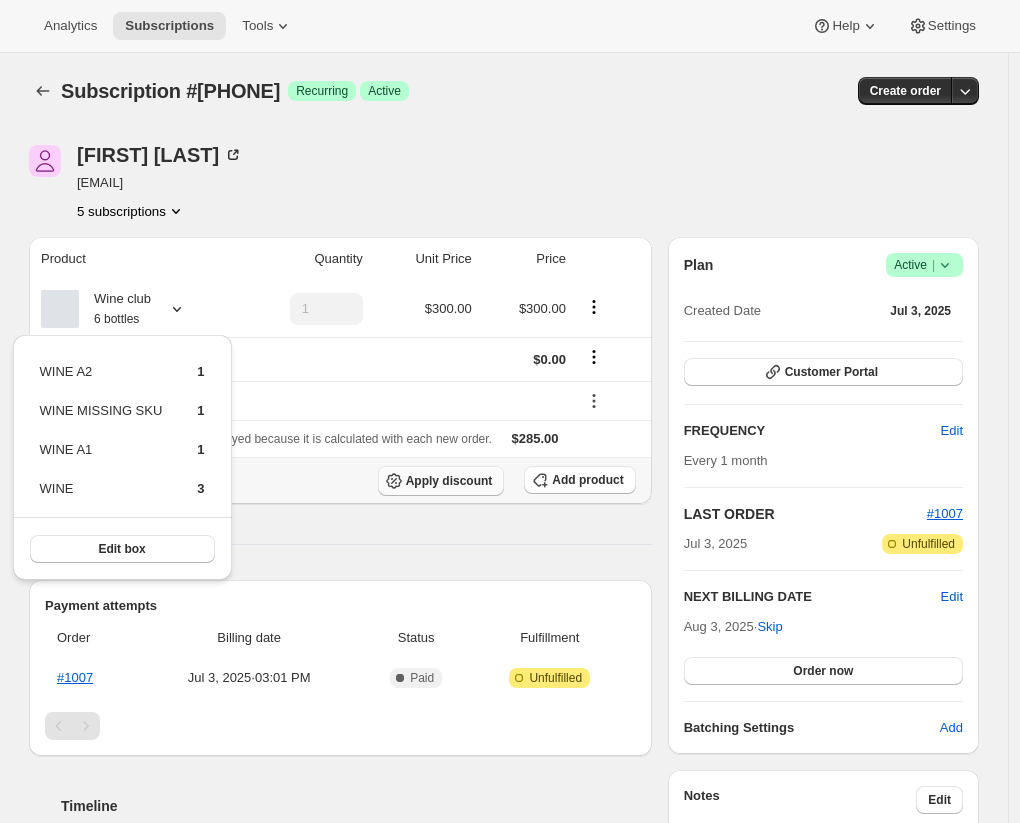 click on "Apply discount" at bounding box center [449, 481] 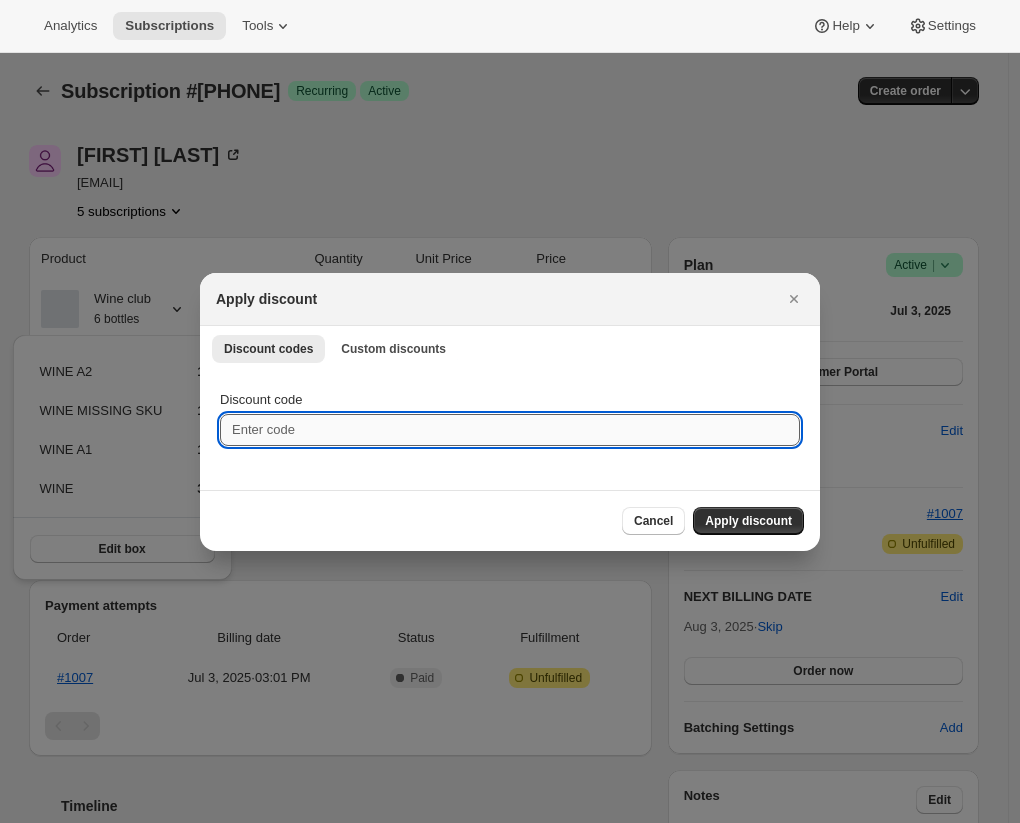 click on "Discount code" at bounding box center (510, 430) 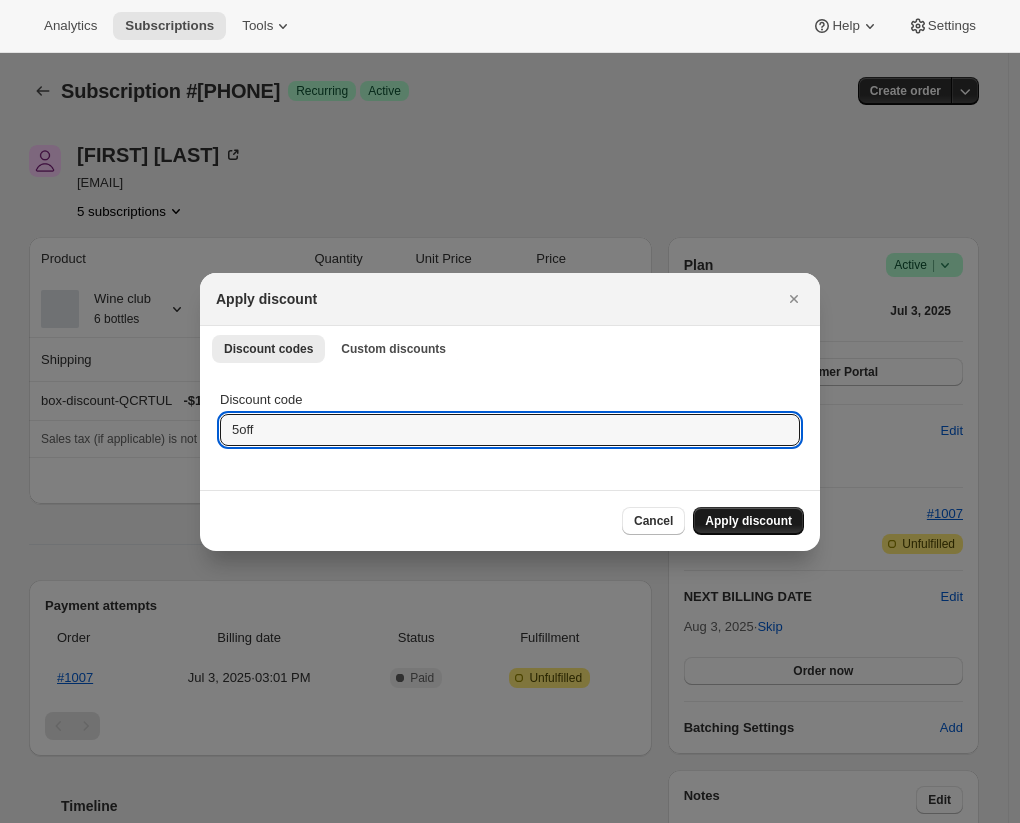 type on "5off" 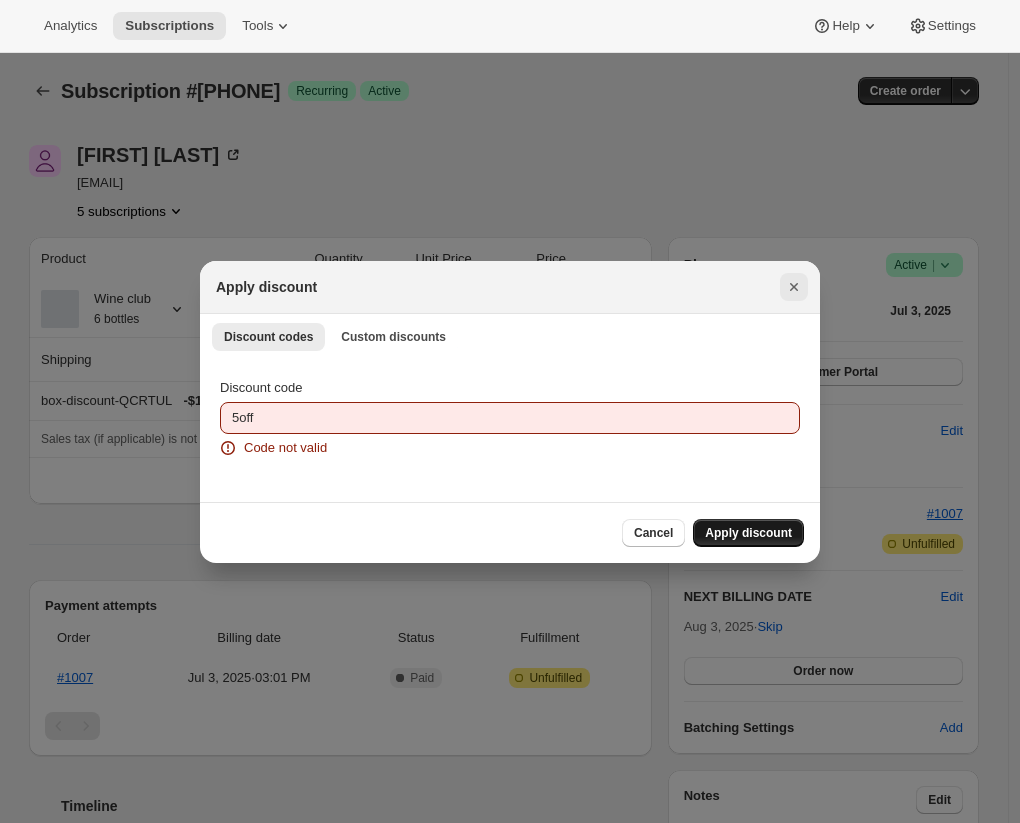 click 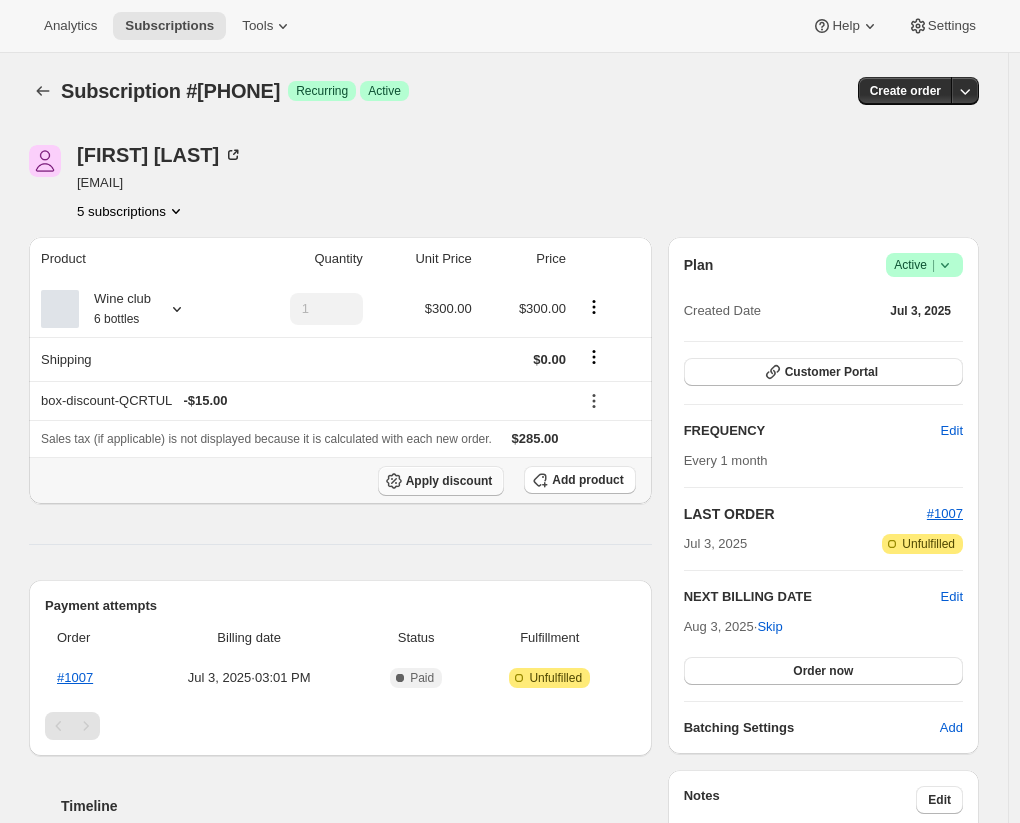 click on "Apply discount" at bounding box center (449, 481) 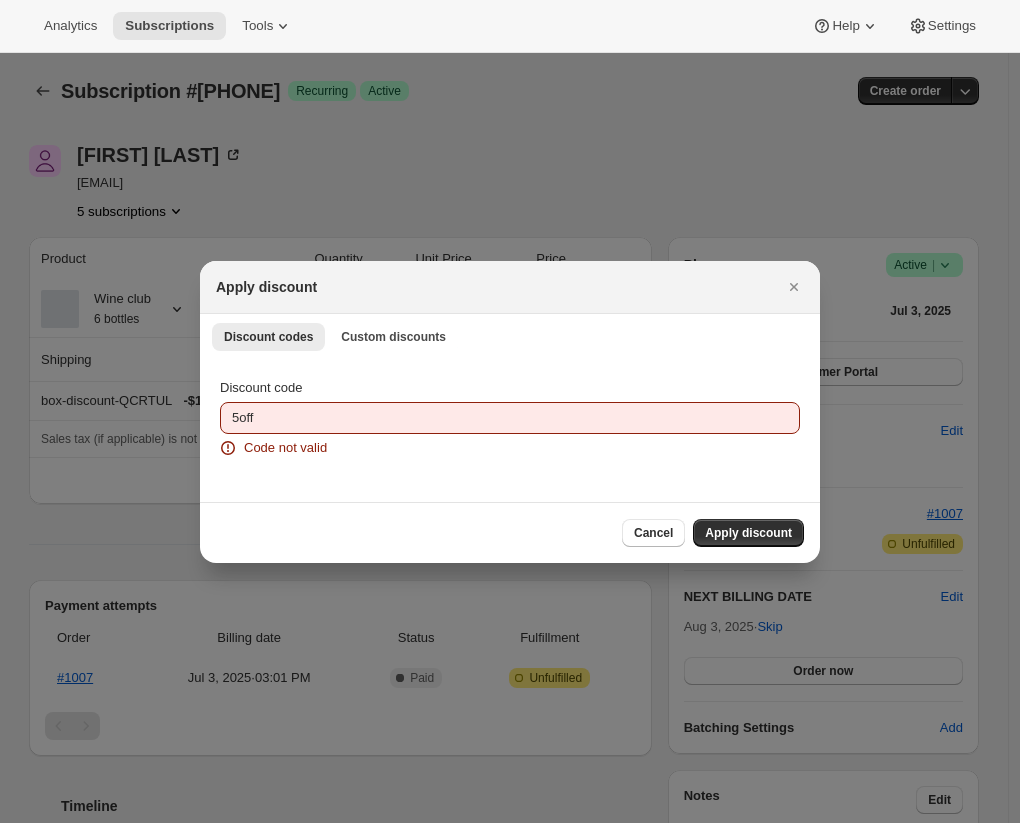 click on "Apply discount" at bounding box center [748, 533] 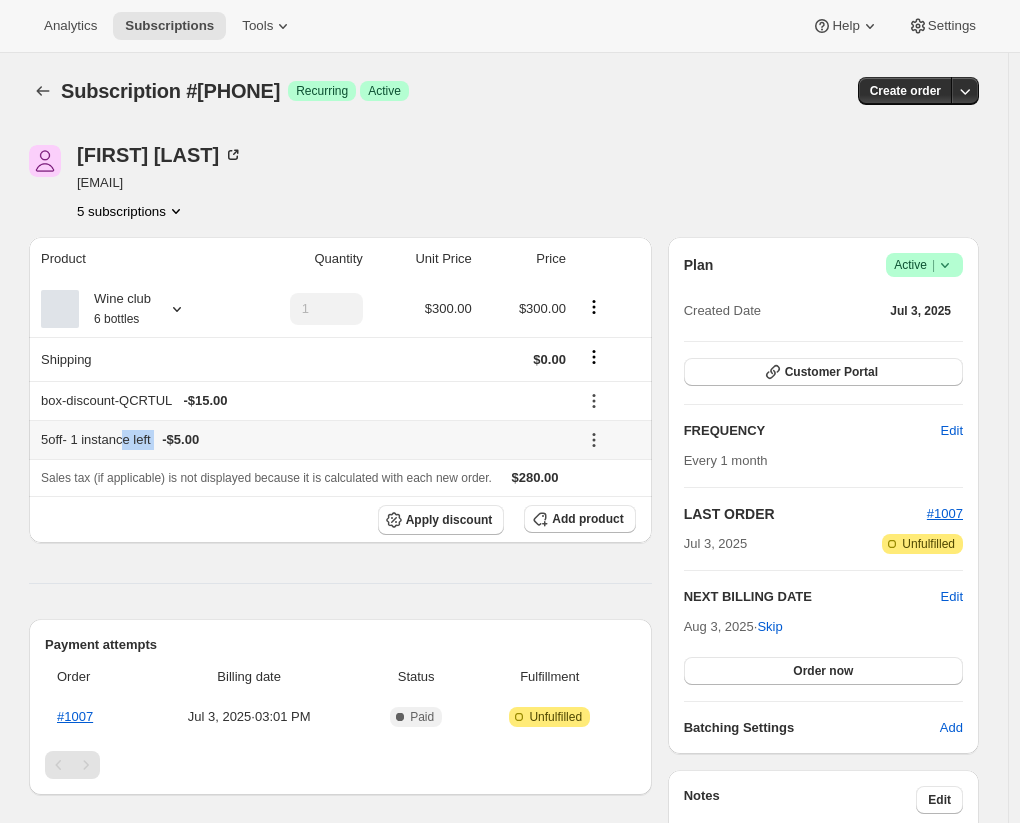 drag, startPoint x: 235, startPoint y: 437, endPoint x: 143, endPoint y: 437, distance: 92 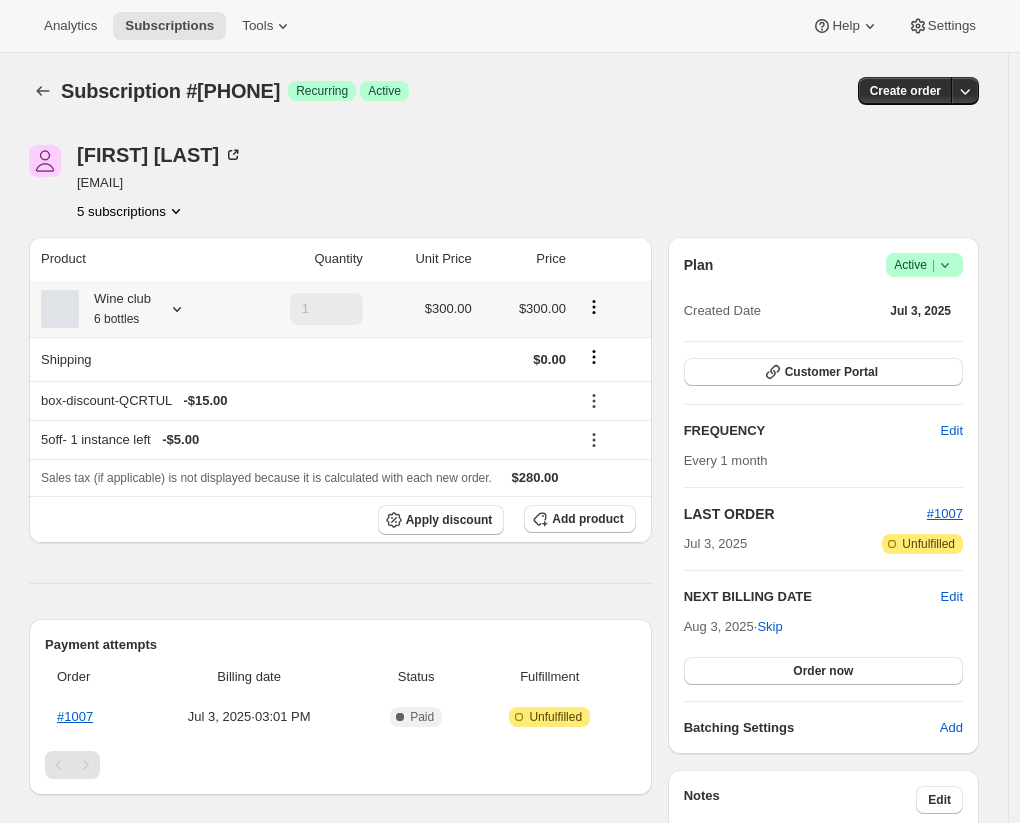 click 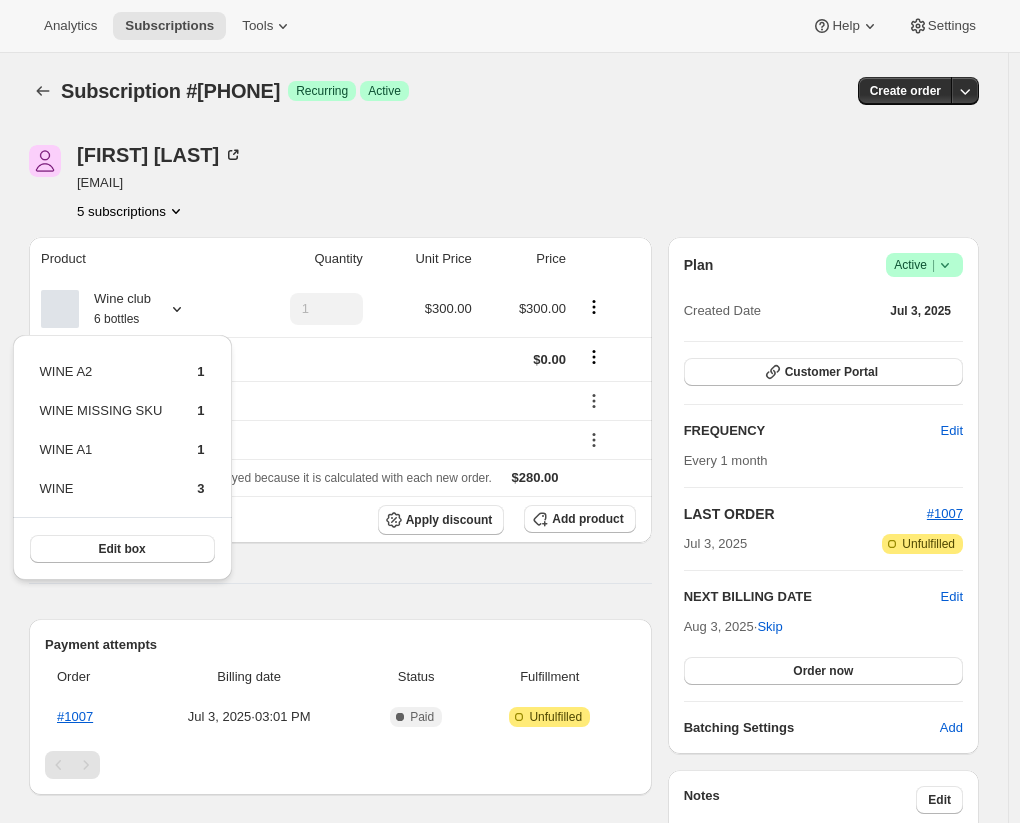 click on "Product Quantity Unit Price Price Wine club 6 bottles 1 $300.00 $300.00 Shipping $0.00 box-discount-QCRTUL   - $15.00 5off  - 1 instance left   - $5.00 Sales tax (if applicable) is not displayed because it is calculated with each new order.   $280.00 Apply discount Add product Payment attempts Order Billing date Status Fulfillment #1007 [DATE]  ·  03:01 PM  Complete Paid Attention Incomplete Unfulfilled Timeline Aug 1, 2025 [FIRST] [LAST] added the discount code 5off via Admin.  08:57 AM Jul 29, 2025 Subscription reminder email sent via Awtomic email. 03:00 PM Jul 3, 2025 [FIRST] [LAST]  created the subscription order.  View order 03:01 PM" at bounding box center (340, 732) 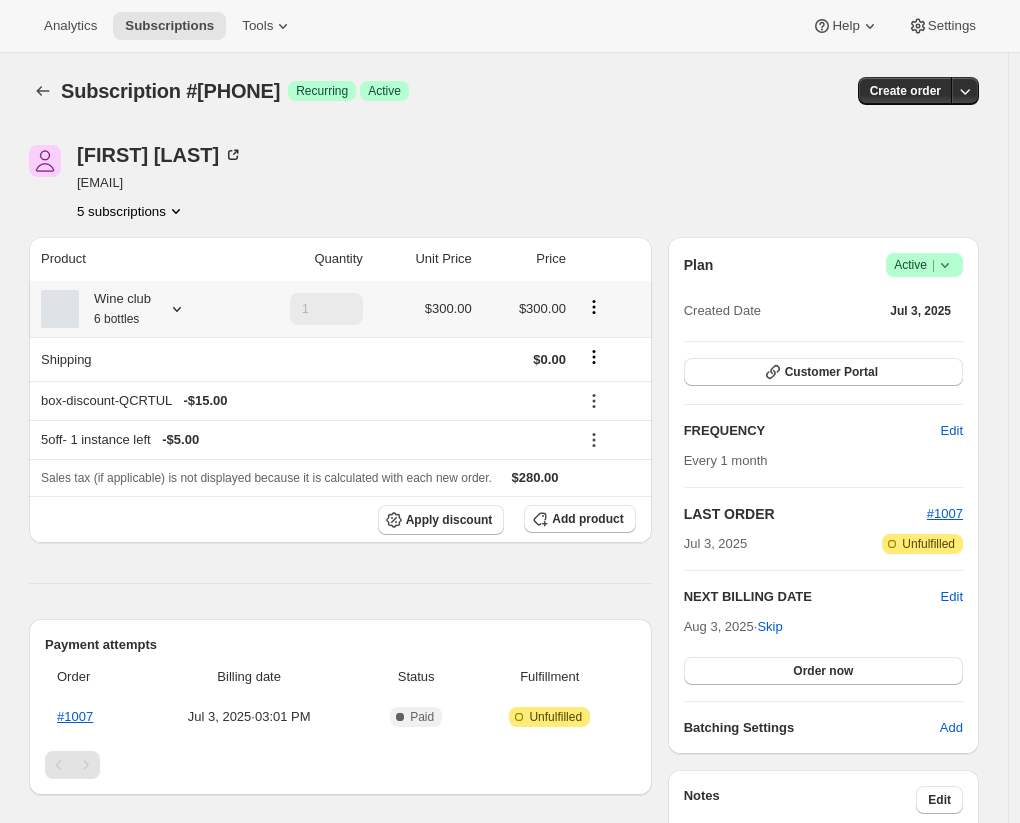 click 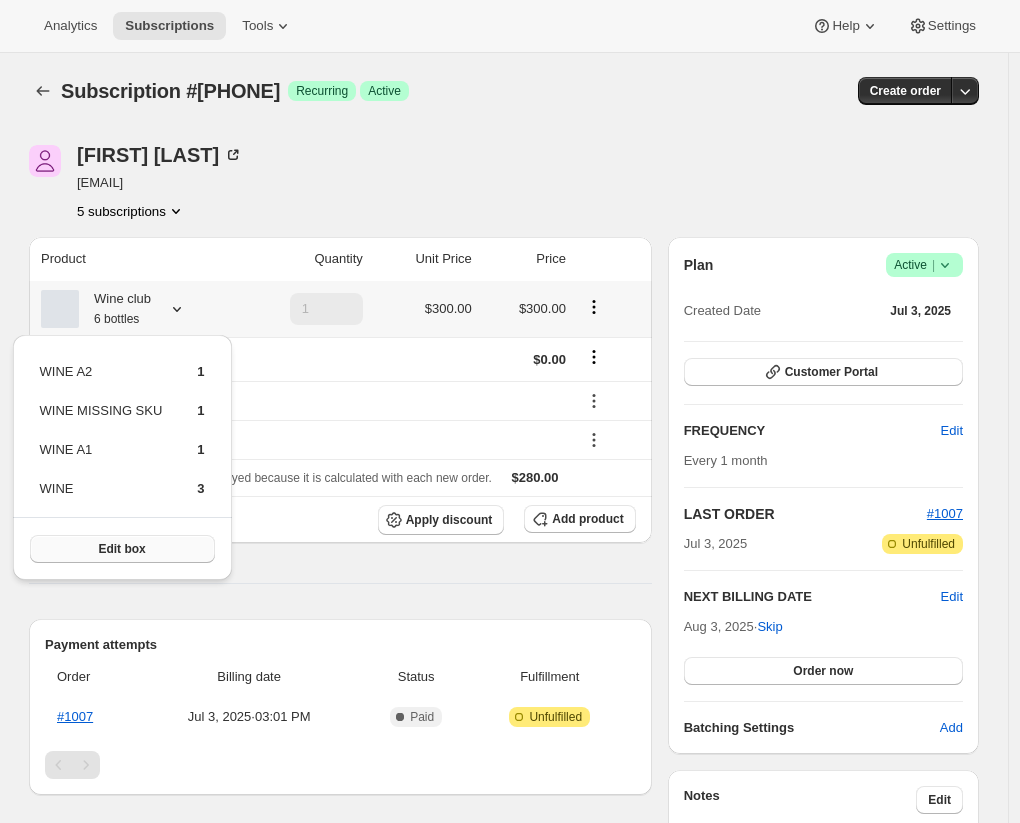 click on "Edit box" at bounding box center [121, 549] 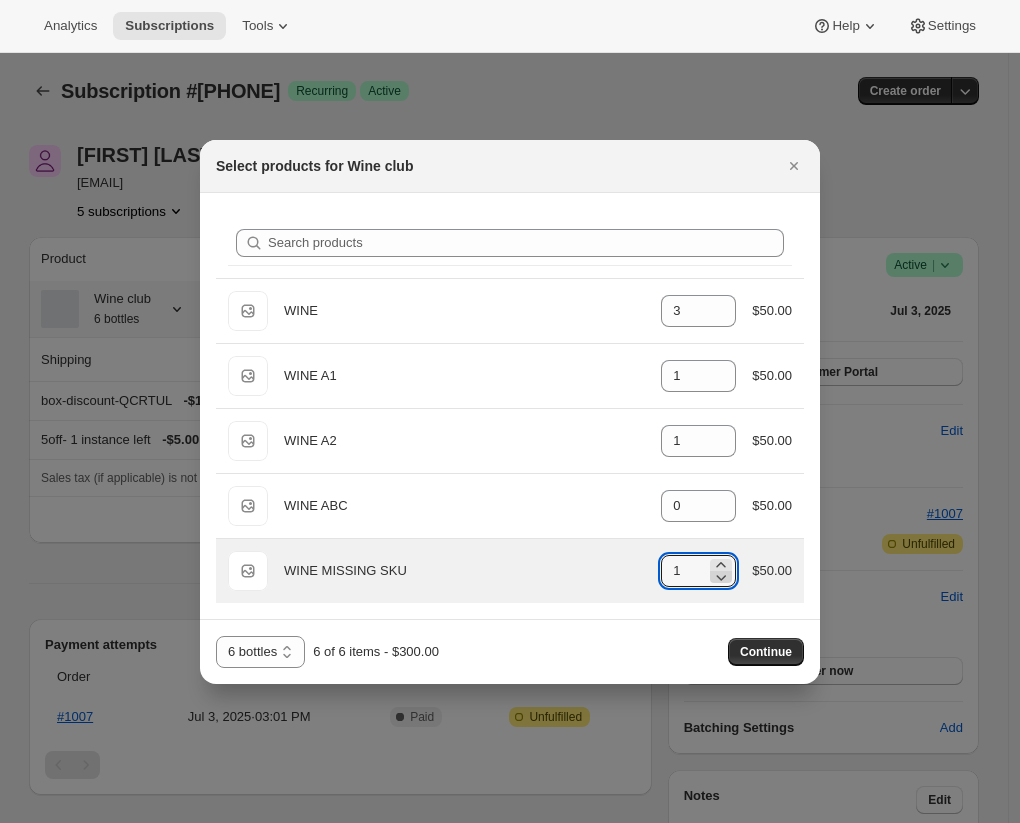 click 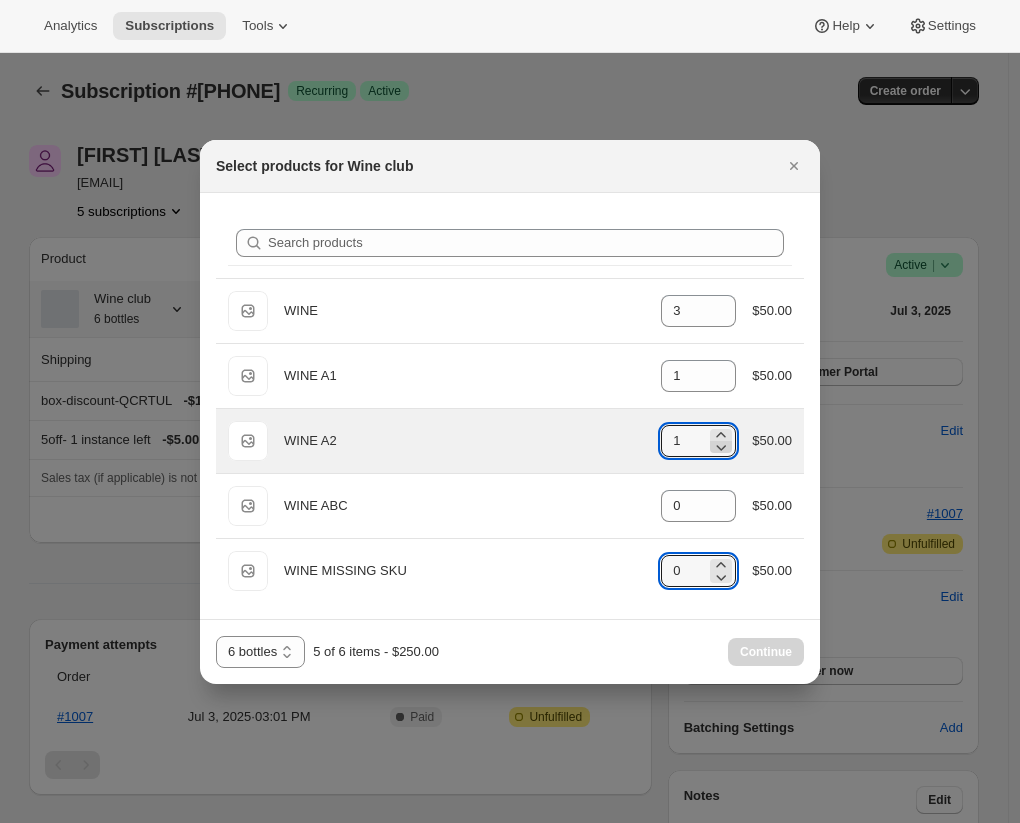 click 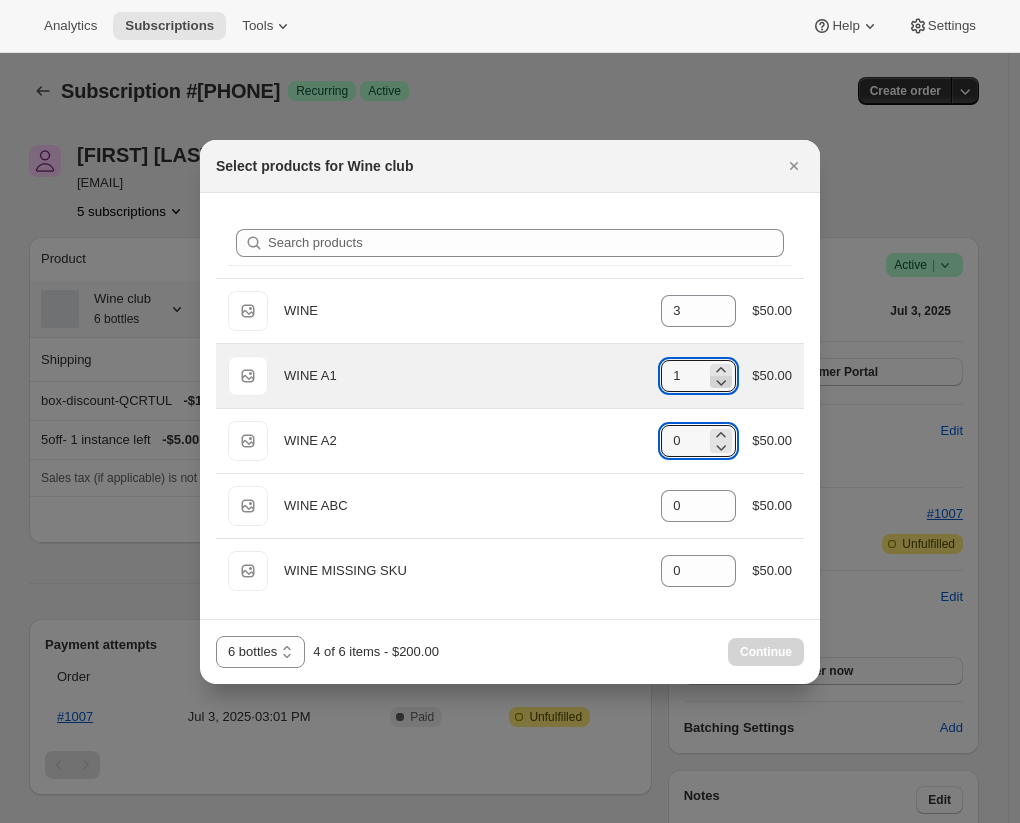 click 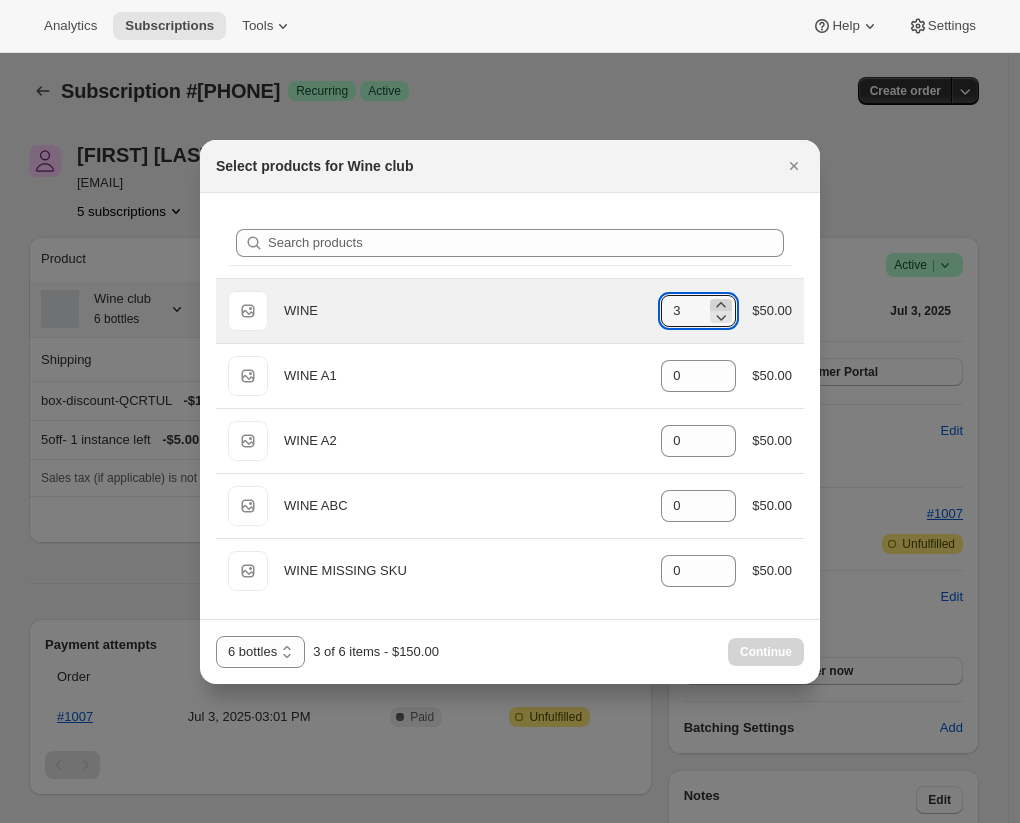 click 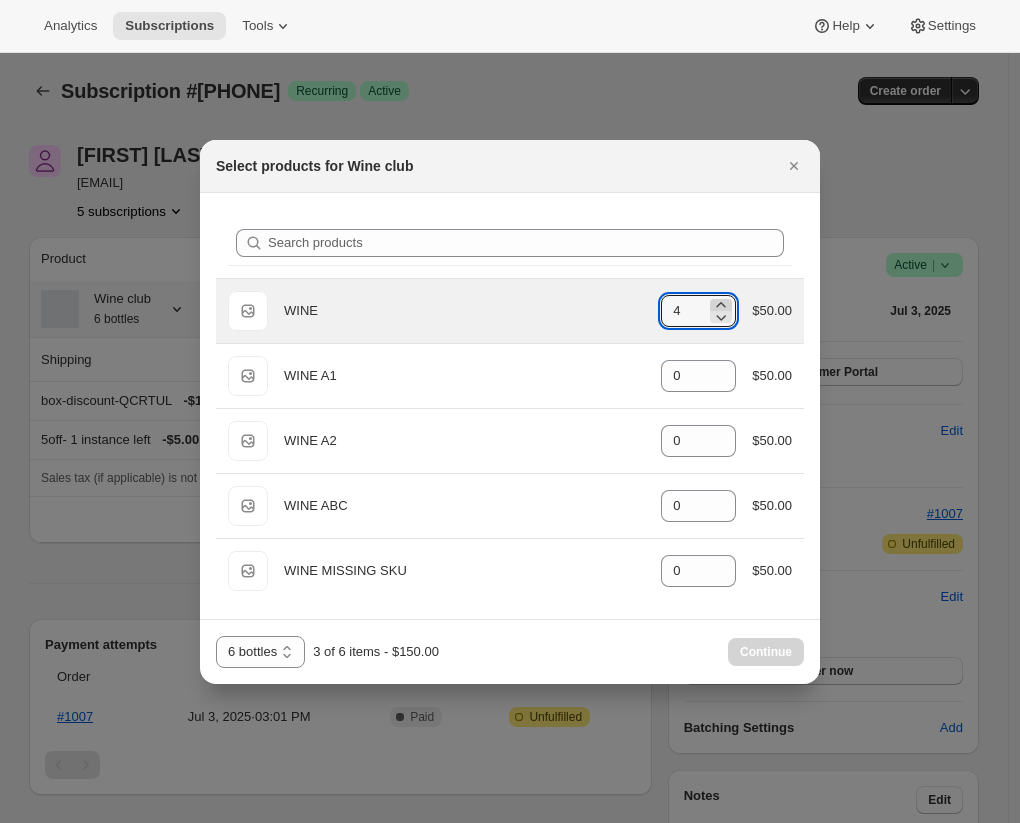 click 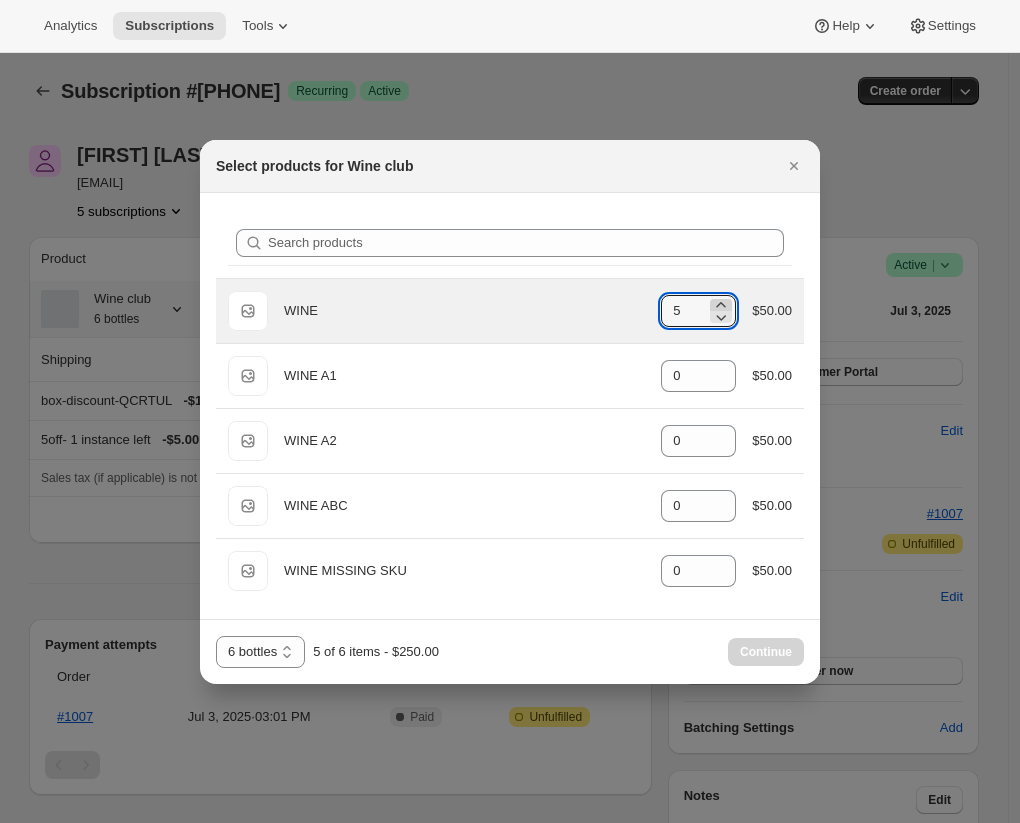 click 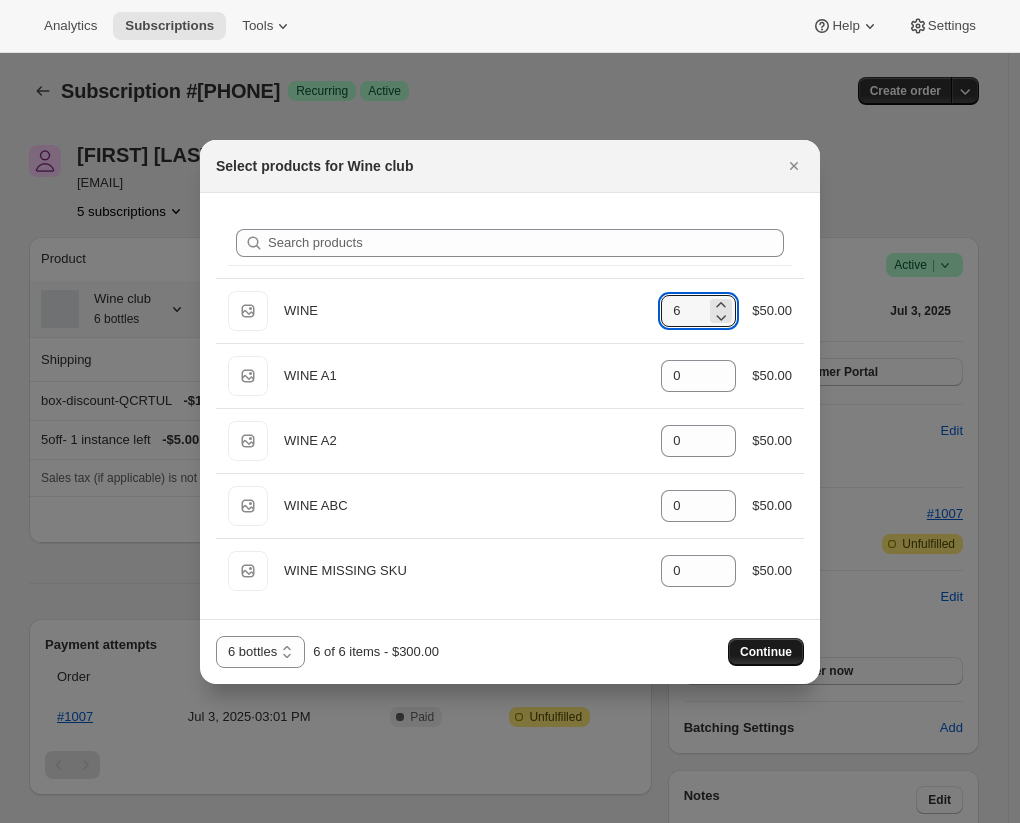 click on "Continue" at bounding box center [766, 652] 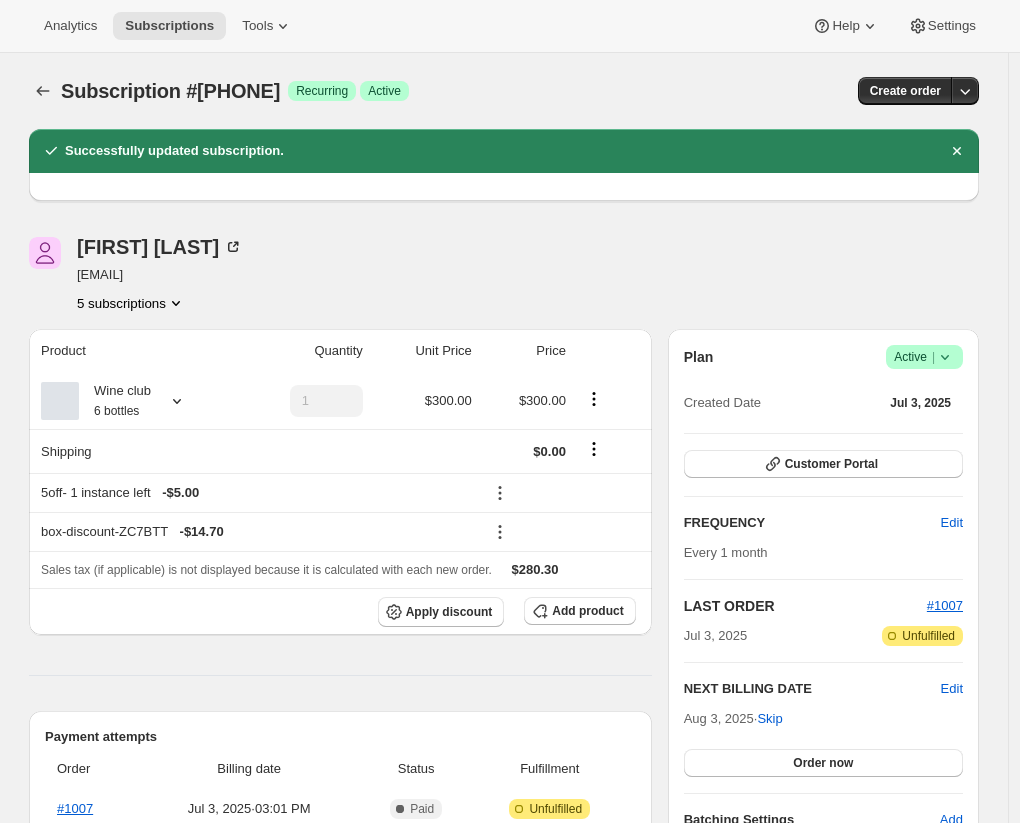 click on "Product Quantity Unit Price Price Wine club 6 bottles 1 $300.00 $300.00 Shipping $0.00 5off  - 1 instance left   - $5.00 box-discount-ZC7BTT   - $14.70 Sales tax (if applicable) is not displayed because it is calculated with each new order.   $280.30 Apply discount Add product Payment attempts Order Billing date Status Fulfillment #1007 [DATE]  ·  03:01 PM  Complete Paid Attention Incomplete Unfulfilled Timeline Aug 1, 2025 [FIRST] [LAST] updated box contents via Admin 08:58 AM New box selection 6 - WINE Previous box selection 1 - WINE A2 1 - WINE MISSING SKU 1 - WINE A1 3 - WINE [FIRST] [LAST] added the discount code 5off via Admin.  08:57 AM Jul 29, 2025 Subscription reminder email sent via Awtomic email. 03:00 PM Jul 3, 2025 [FIRST] [LAST]  created the subscription order.  View order 03:01 PM" at bounding box center [340, 850] 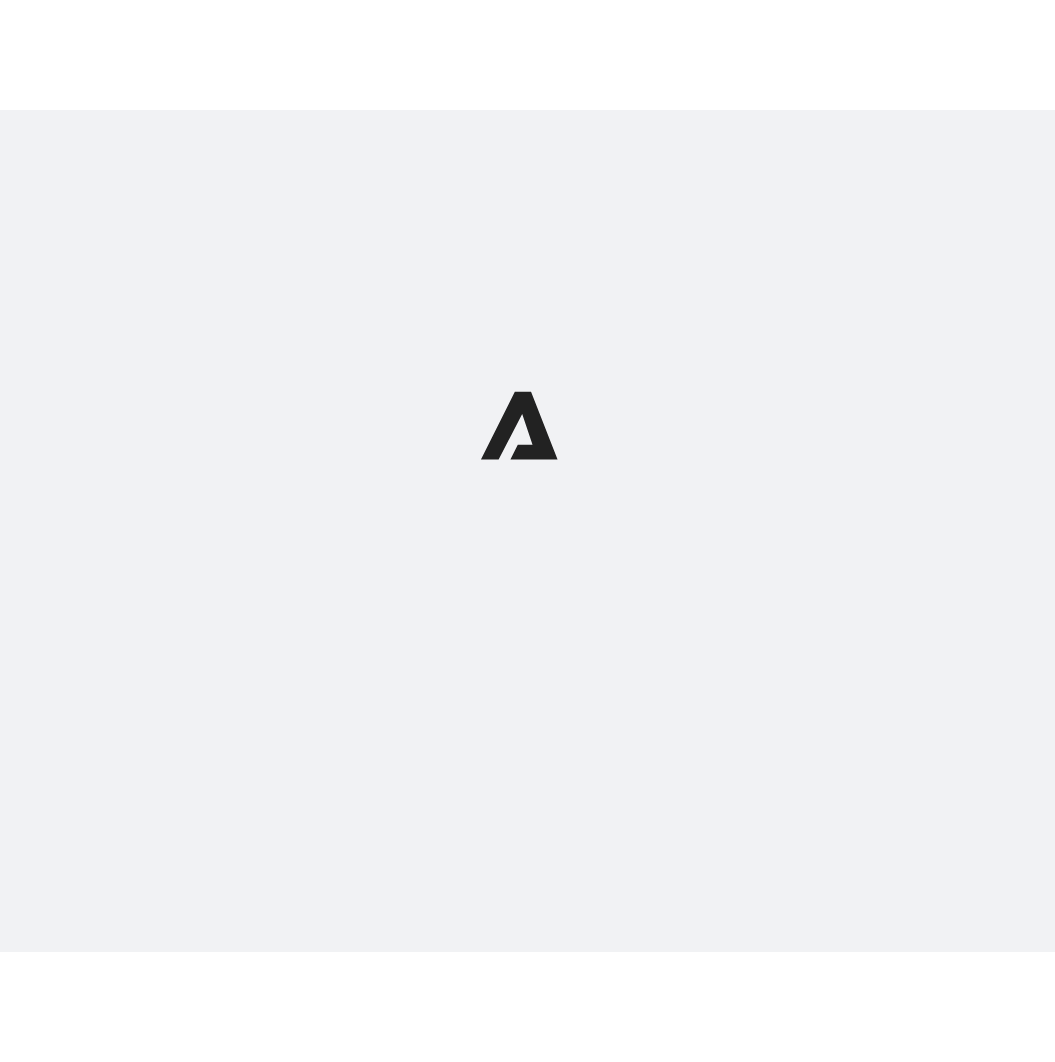 scroll, scrollTop: 0, scrollLeft: 0, axis: both 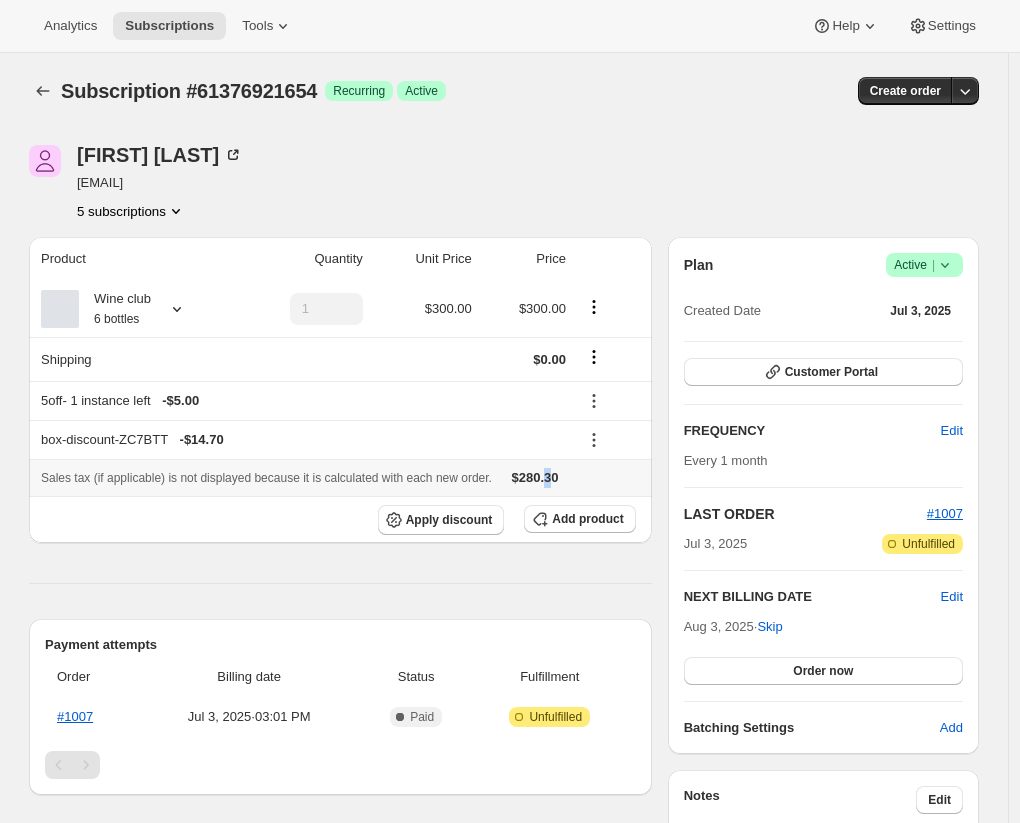 drag, startPoint x: 598, startPoint y: 476, endPoint x: 585, endPoint y: 476, distance: 13 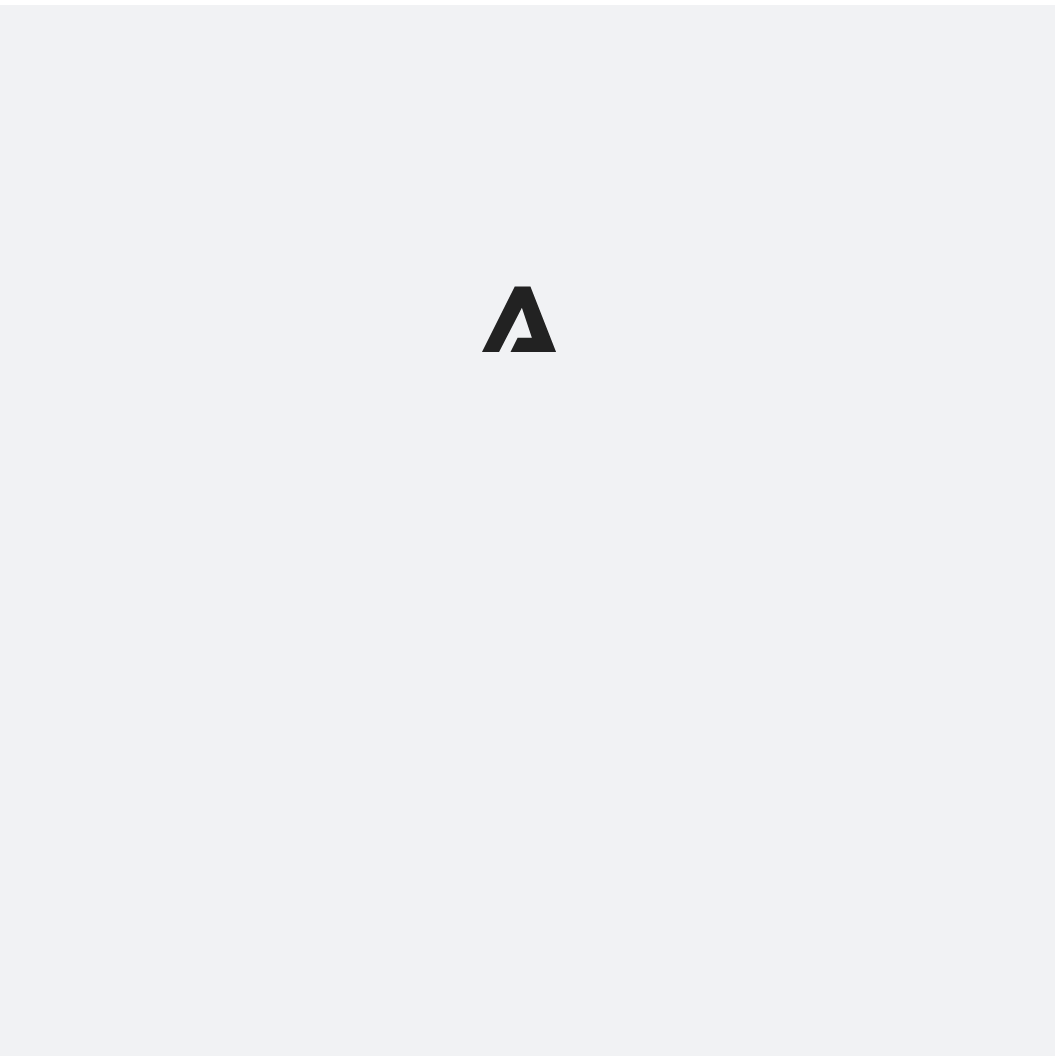 scroll, scrollTop: 0, scrollLeft: 0, axis: both 